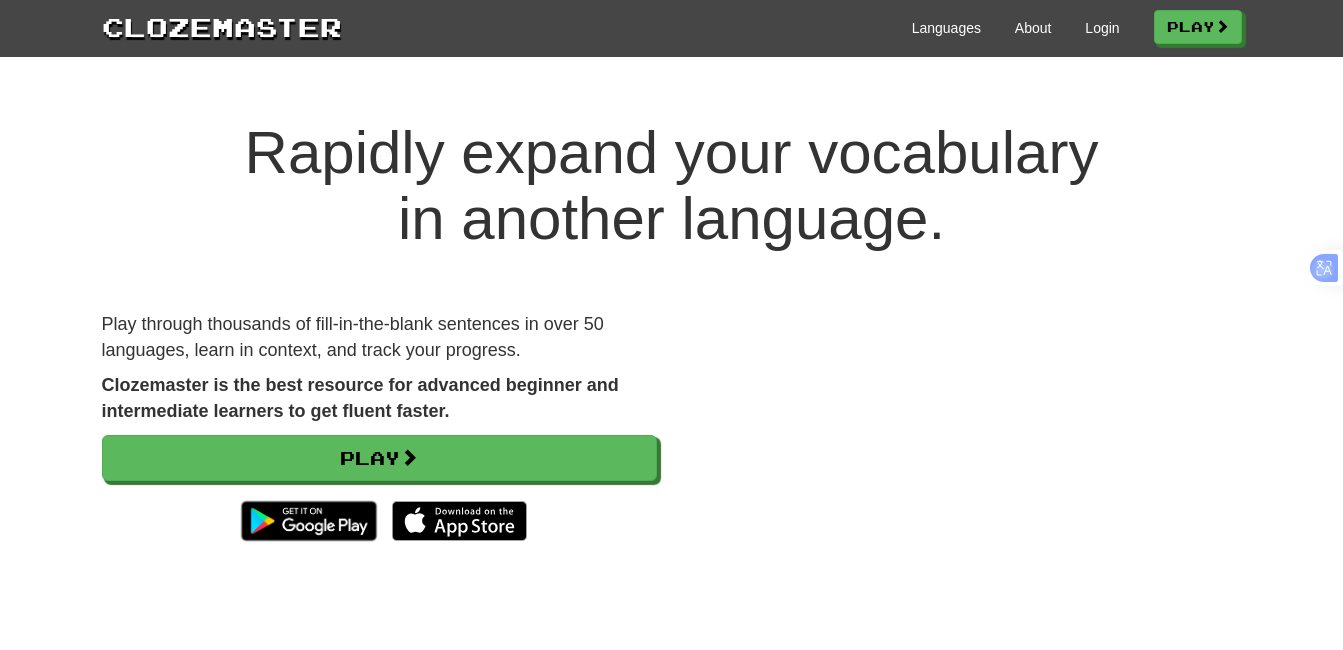 scroll, scrollTop: 0, scrollLeft: 0, axis: both 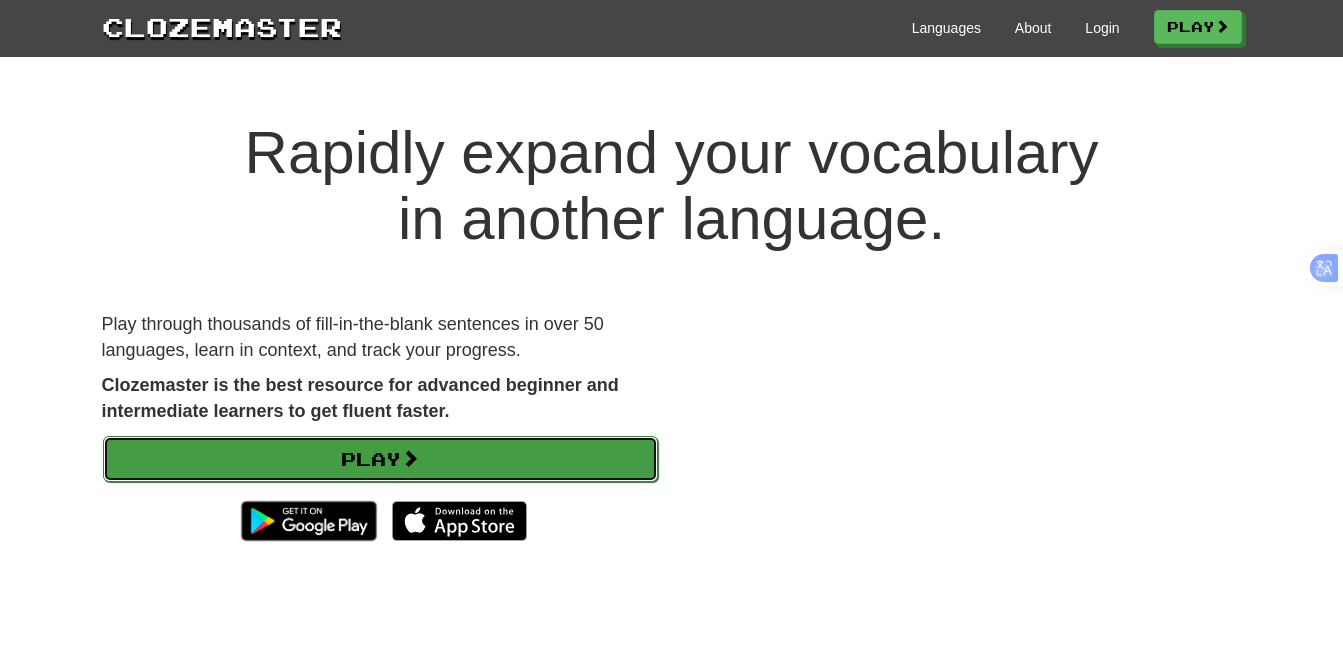 click on "Play" at bounding box center (380, 459) 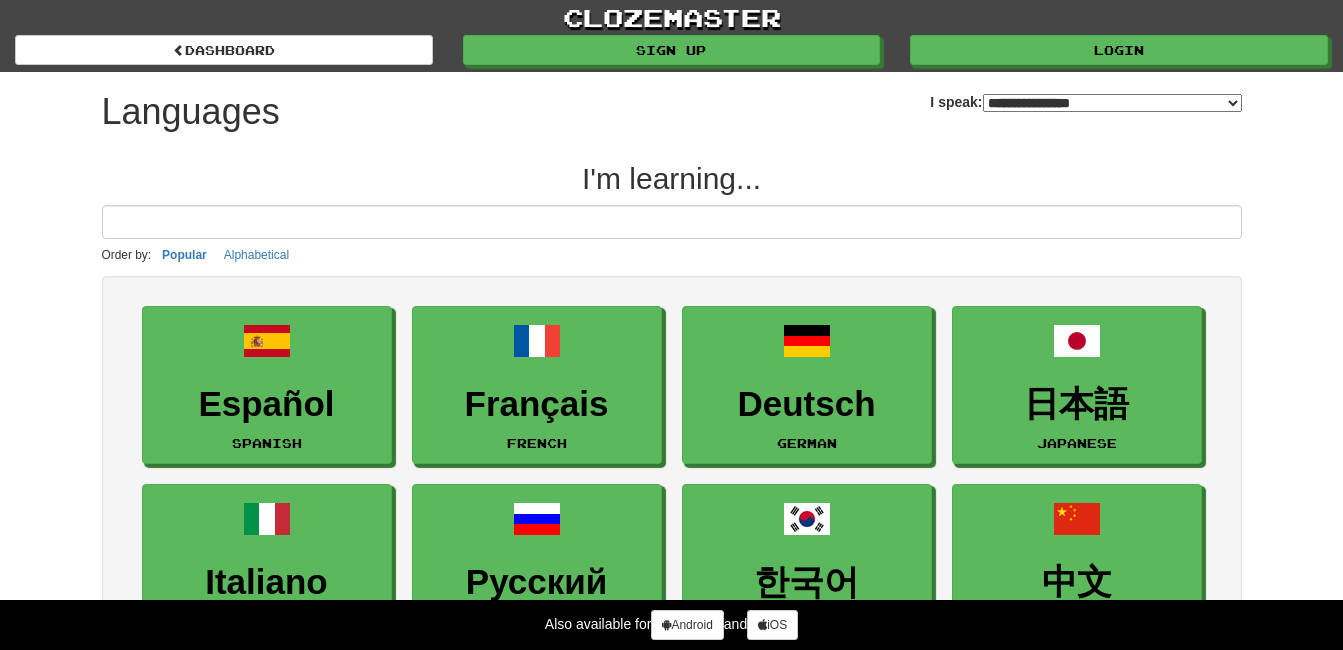select on "*******" 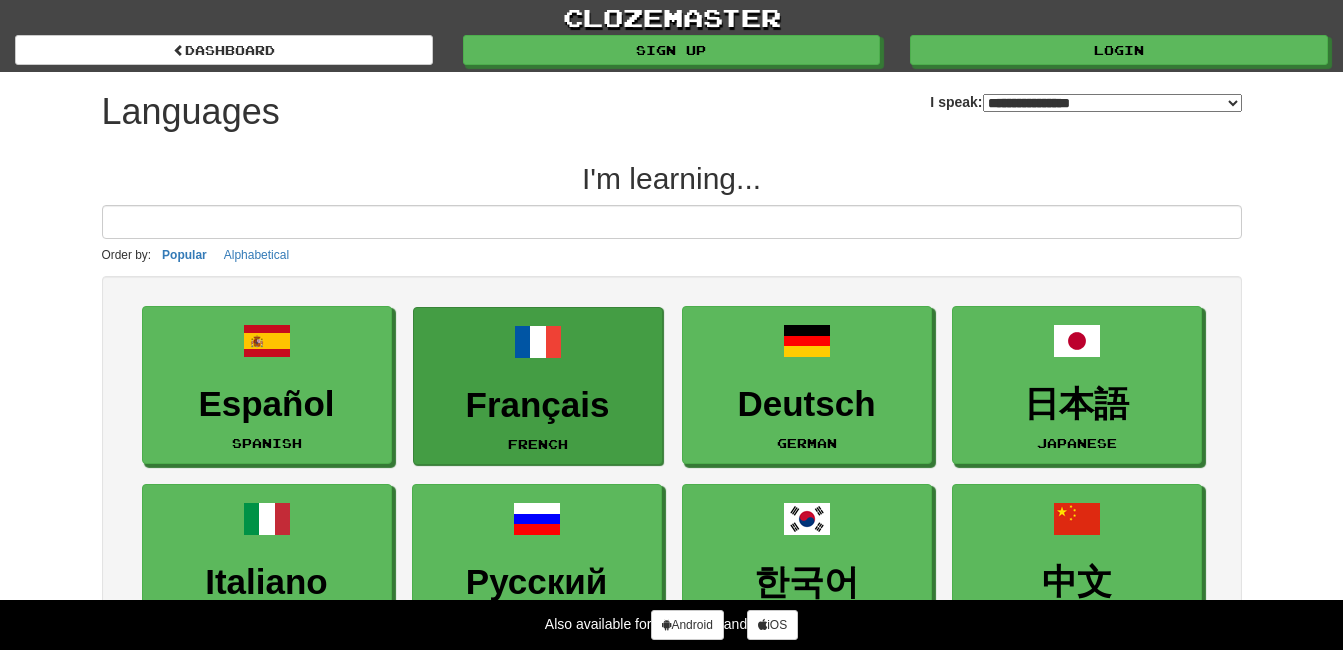 scroll, scrollTop: 0, scrollLeft: 0, axis: both 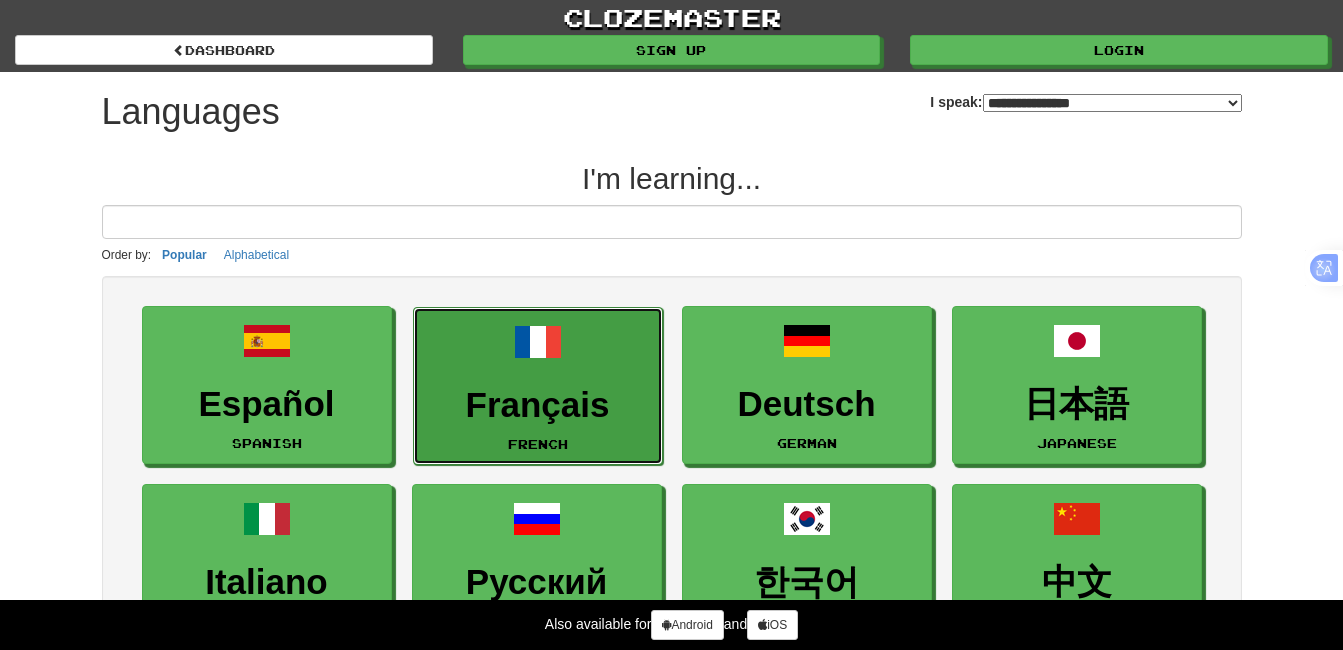 click on "Français French" at bounding box center (538, 386) 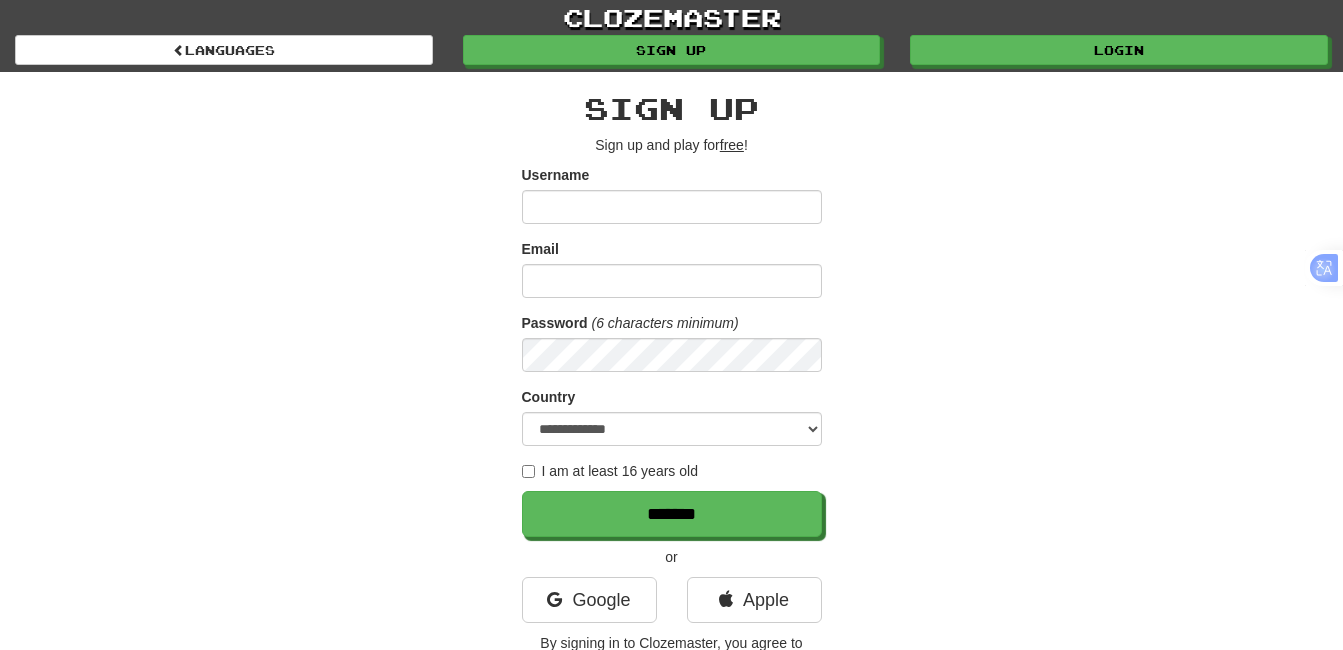 scroll, scrollTop: 0, scrollLeft: 0, axis: both 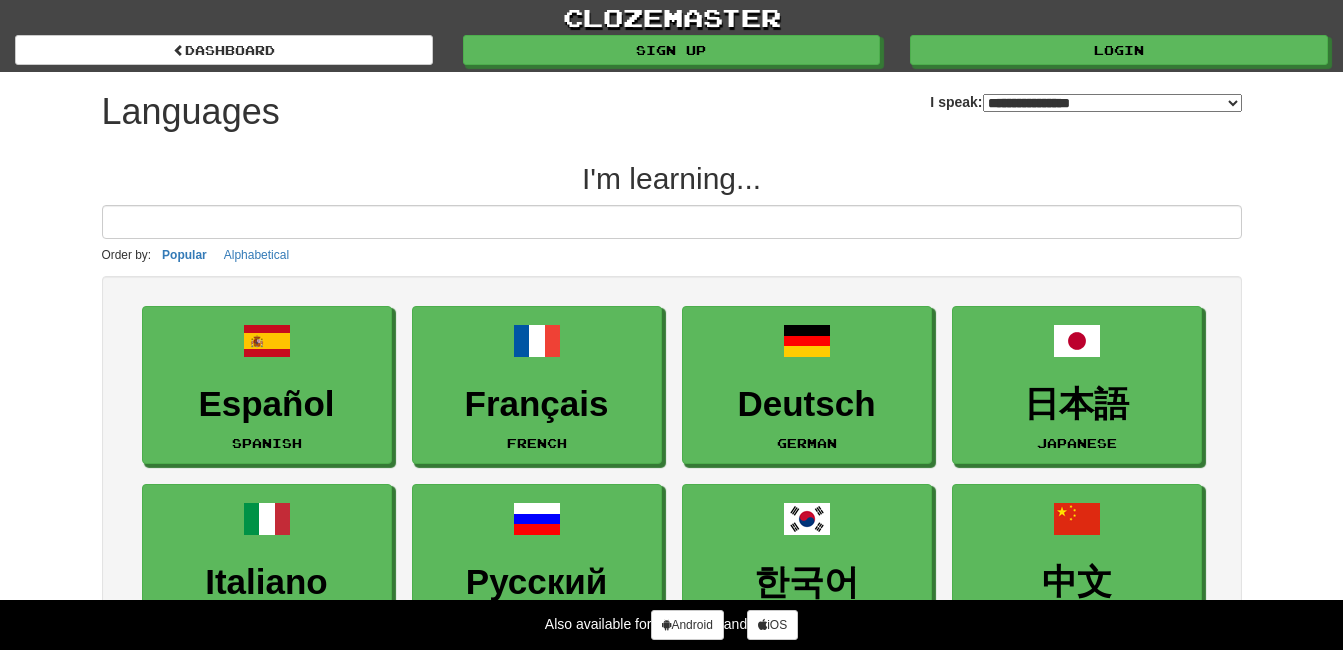 select on "*******" 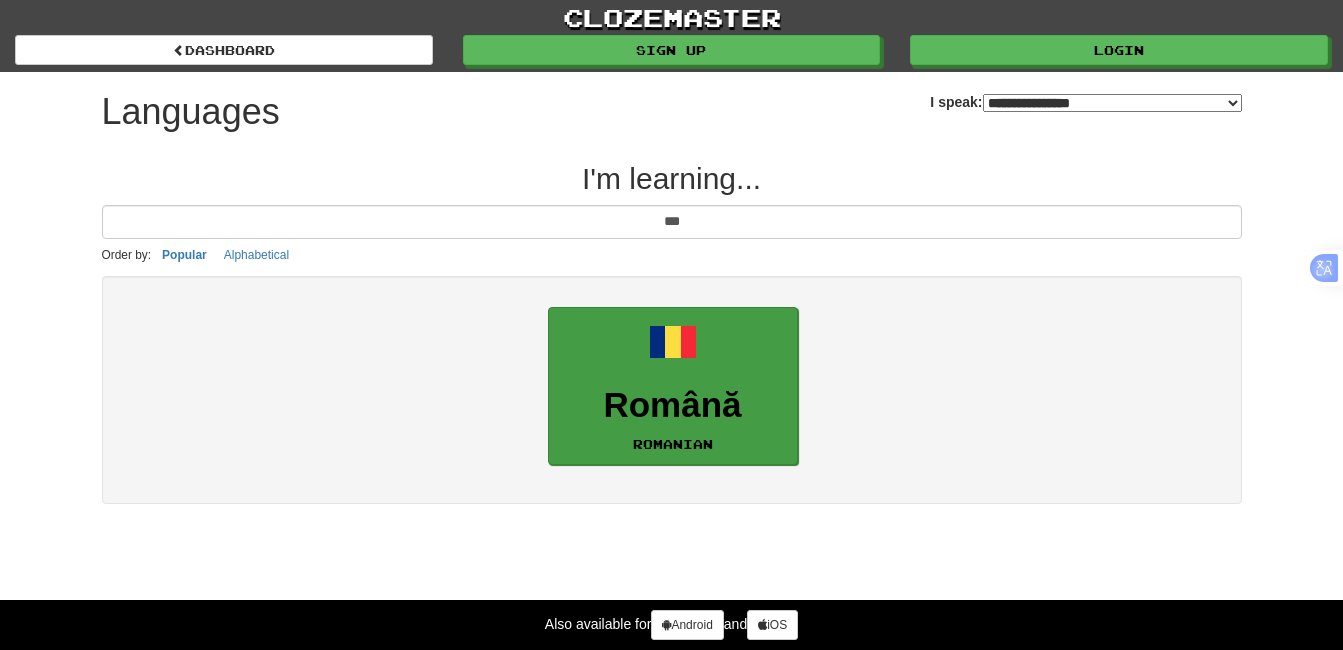 type on "***" 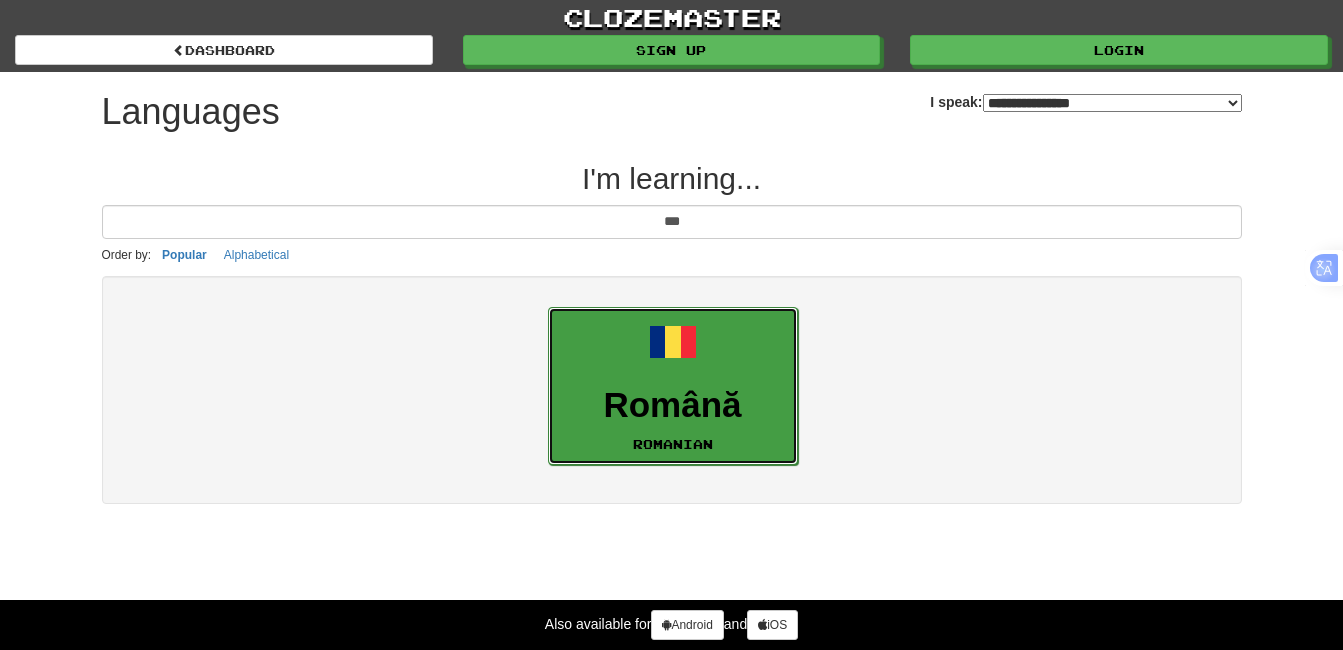click at bounding box center [673, 342] 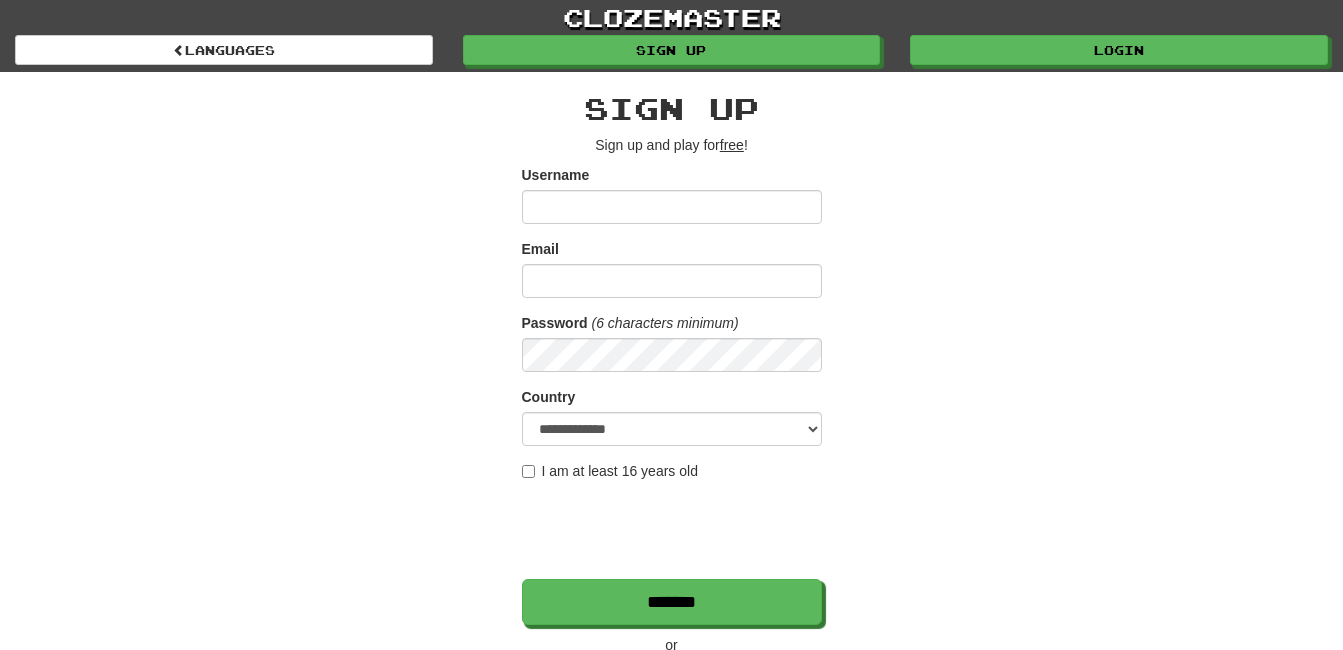 scroll, scrollTop: 0, scrollLeft: 0, axis: both 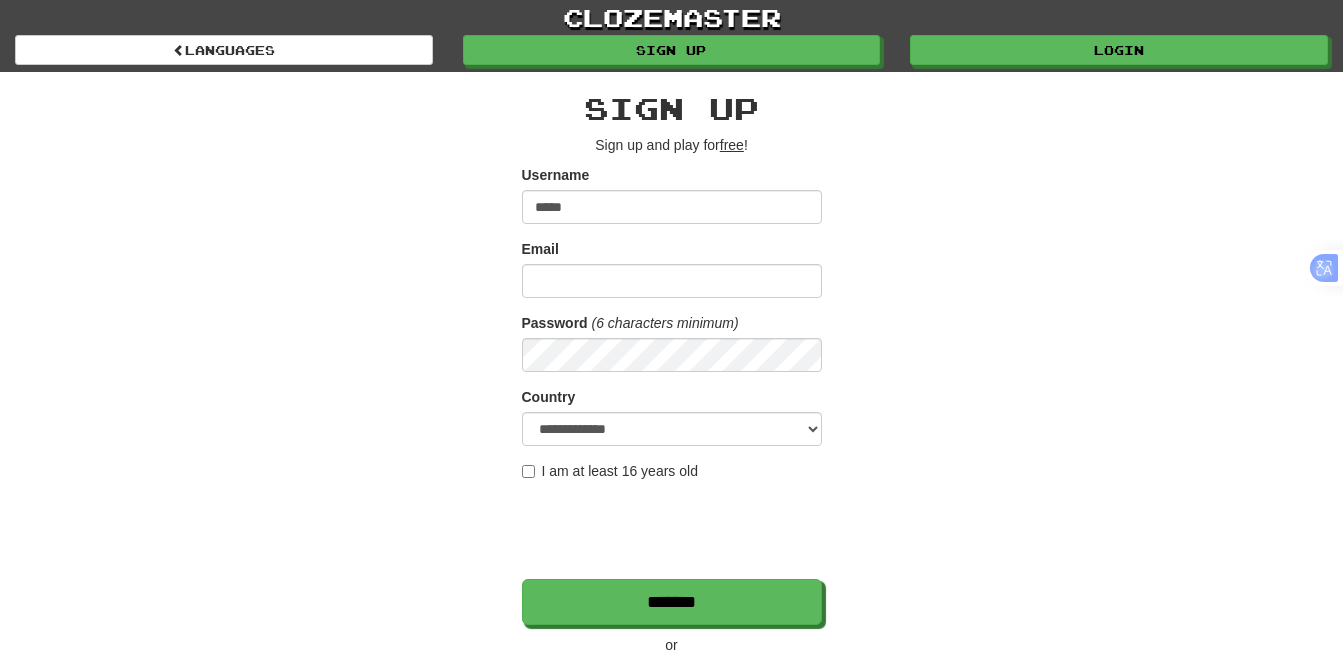 type on "*****" 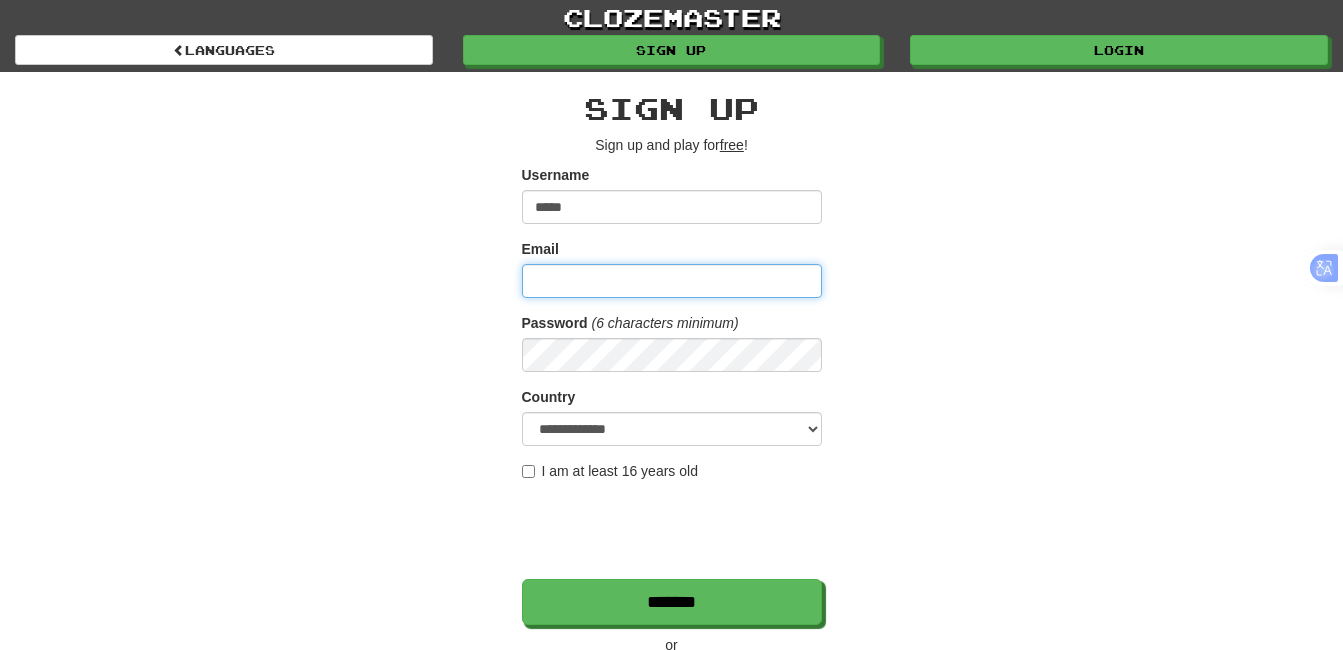 click on "Email" at bounding box center [672, 281] 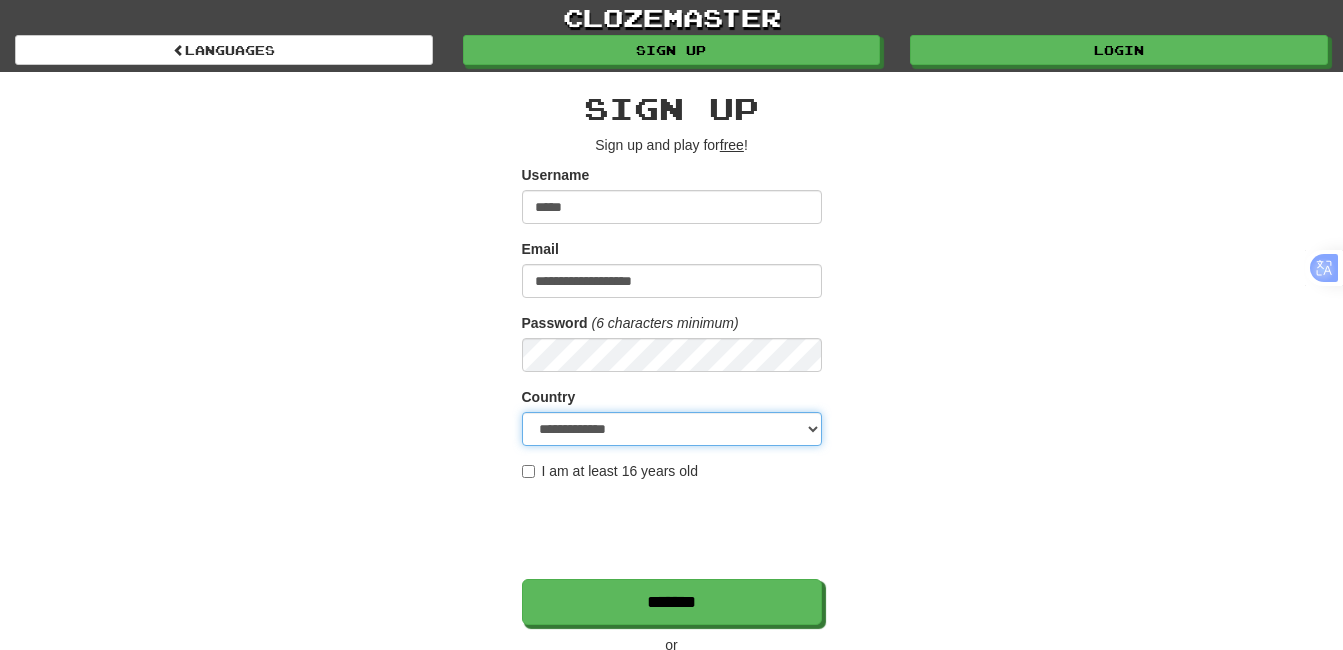 select on "**" 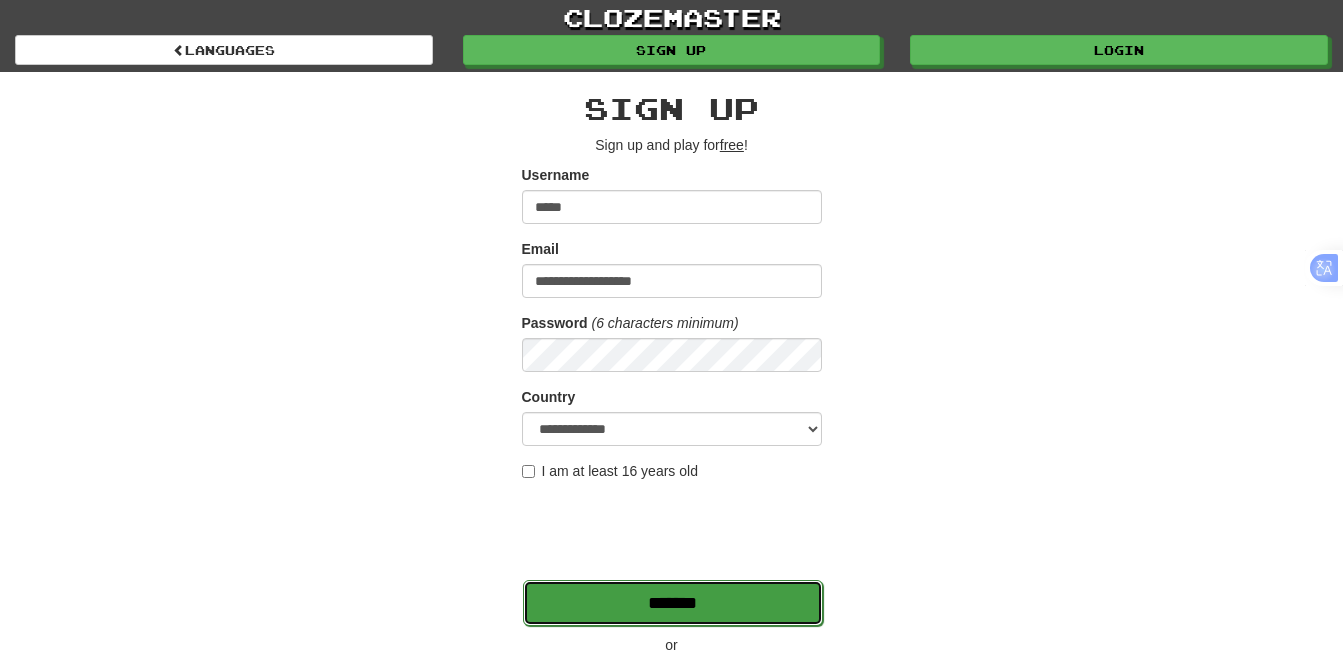click on "*******" at bounding box center (673, 603) 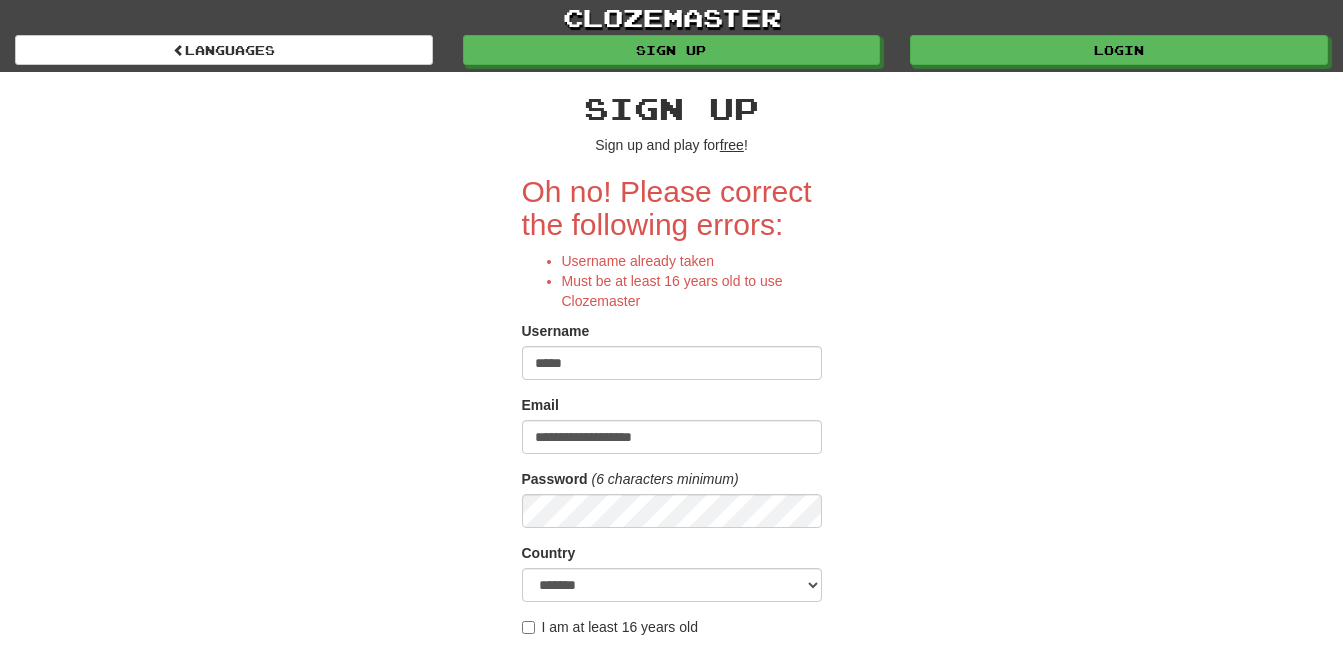 scroll, scrollTop: 0, scrollLeft: 0, axis: both 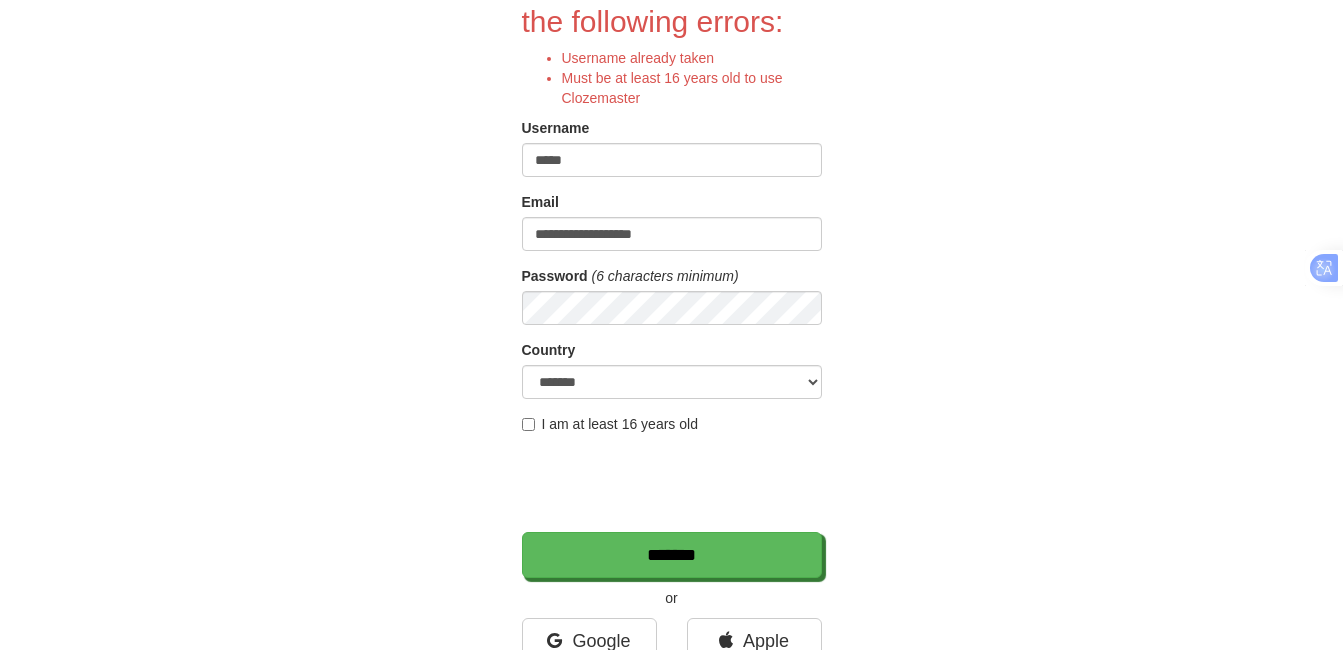 click on "I am at least 16 years old" at bounding box center (610, 424) 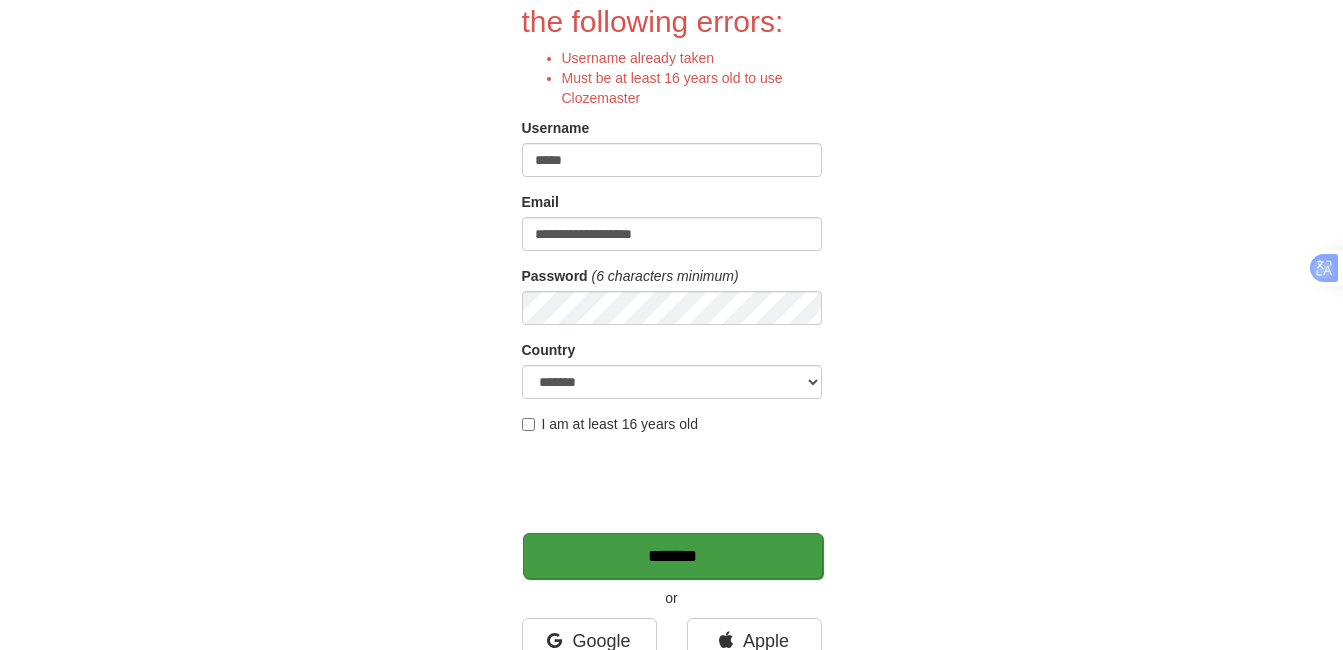 click on "*******" at bounding box center (673, 556) 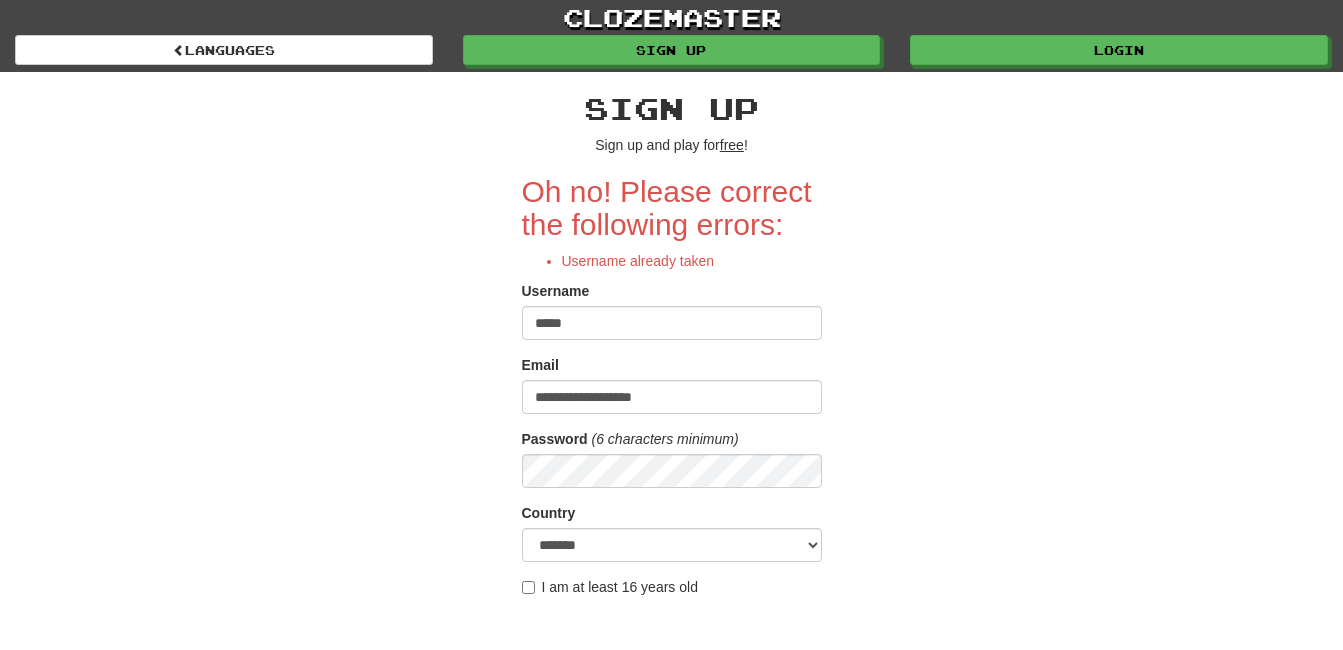scroll, scrollTop: 0, scrollLeft: 0, axis: both 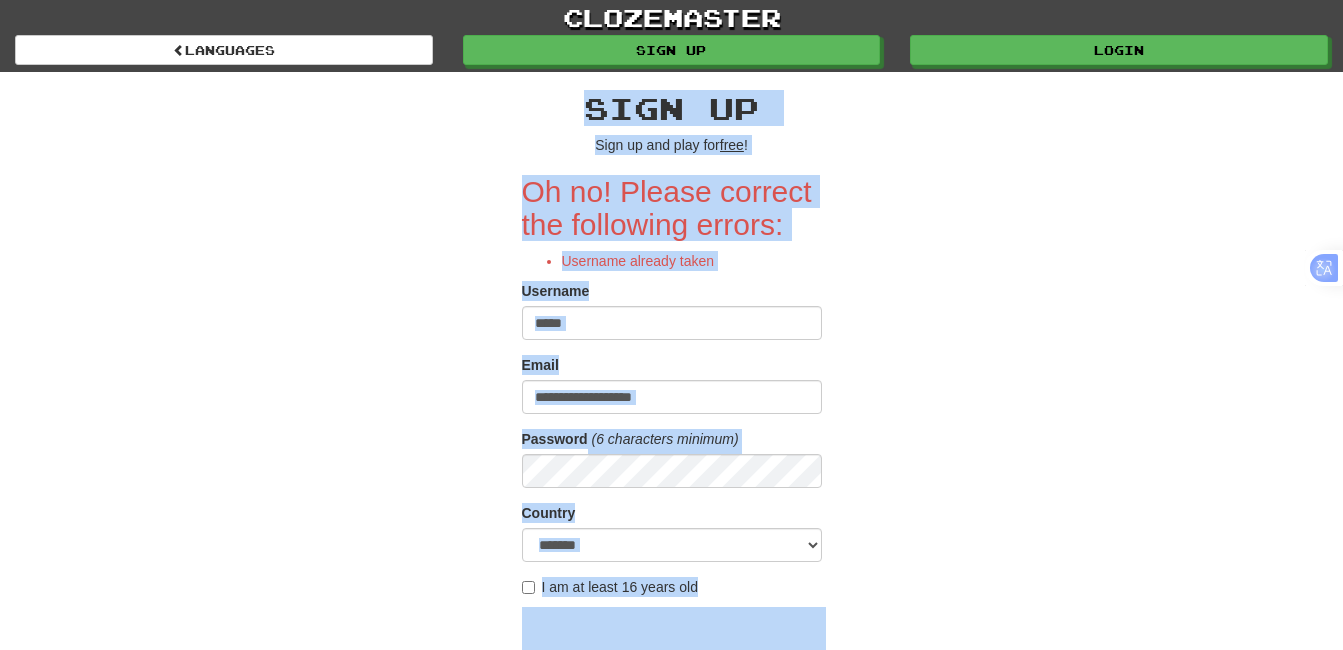 drag, startPoint x: 454, startPoint y: 106, endPoint x: 910, endPoint y: 609, distance: 678.9293 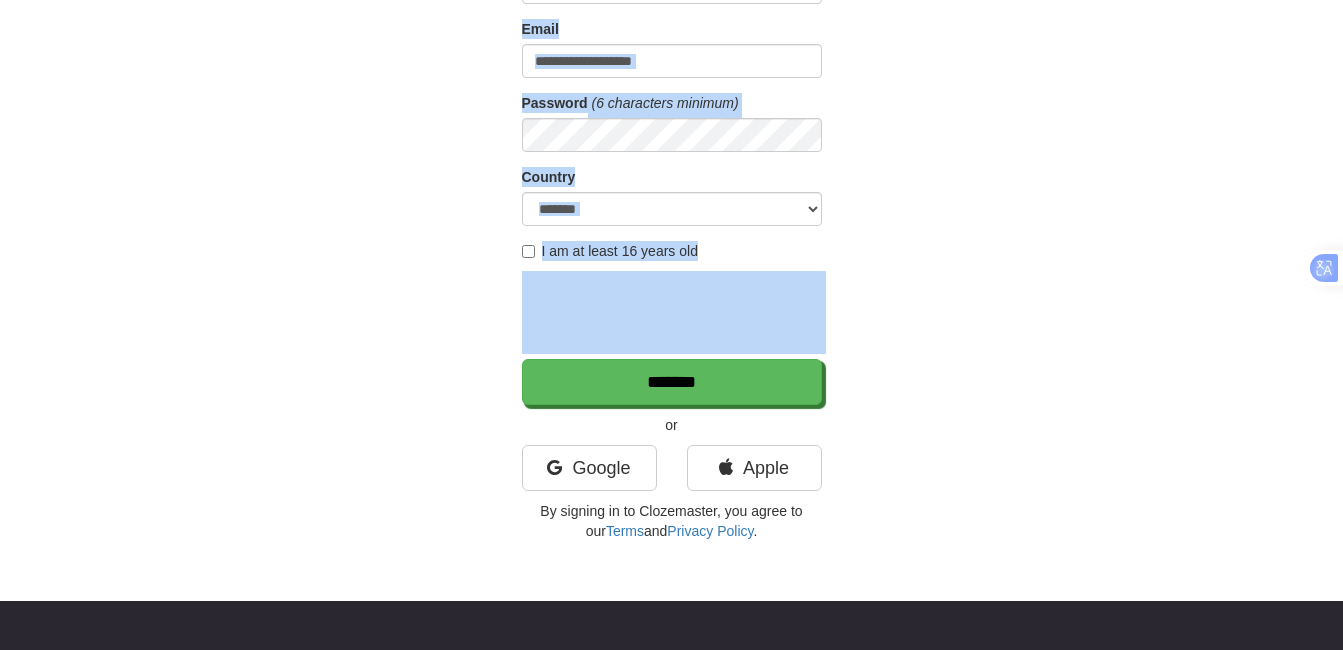 scroll, scrollTop: 341, scrollLeft: 0, axis: vertical 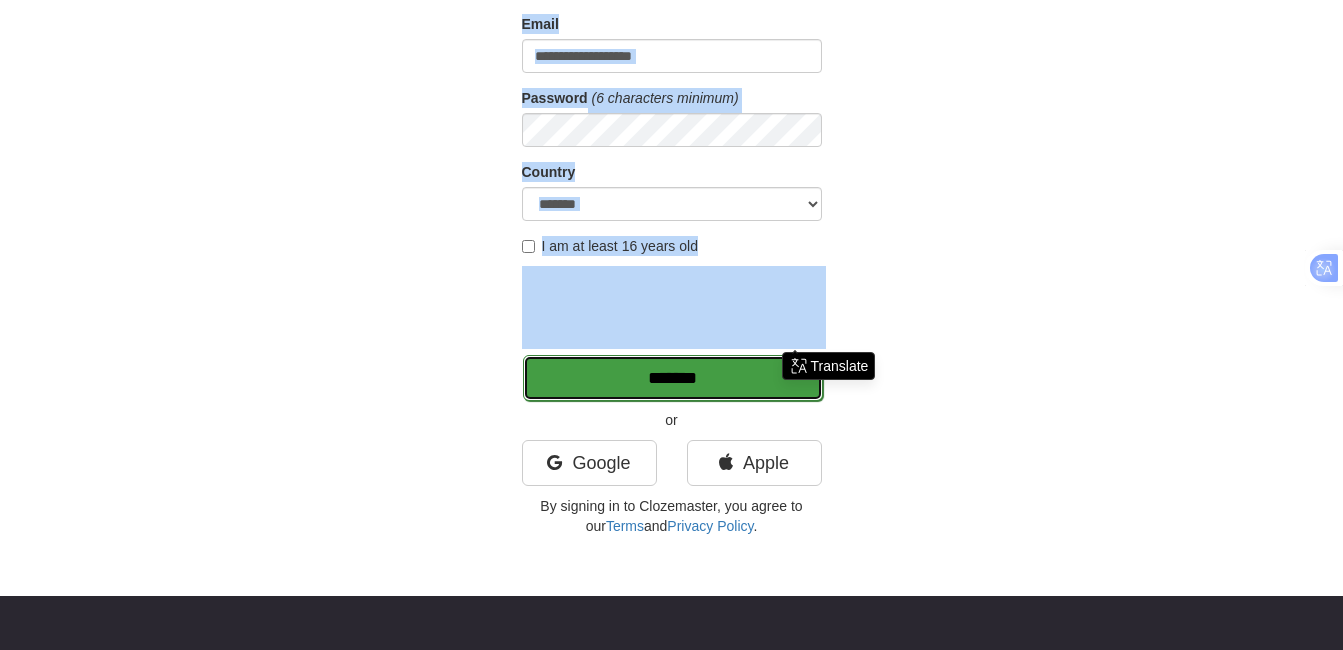 click on "*******" at bounding box center [673, 378] 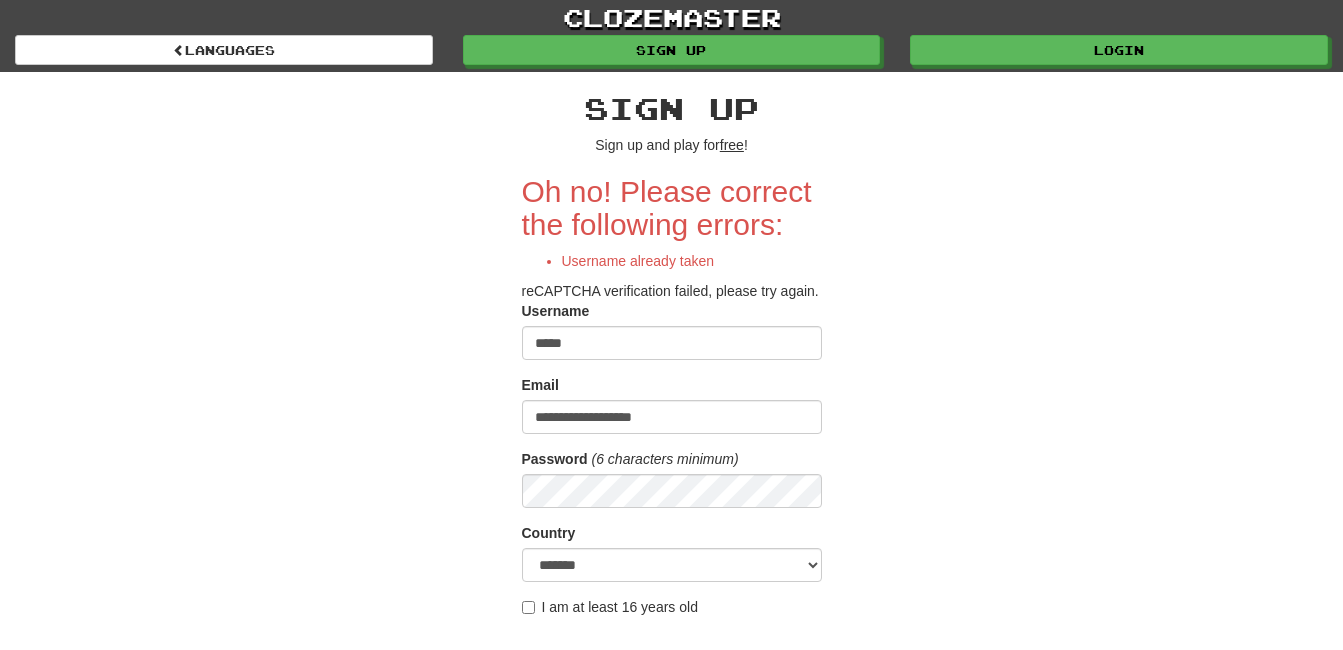 scroll, scrollTop: 0, scrollLeft: 0, axis: both 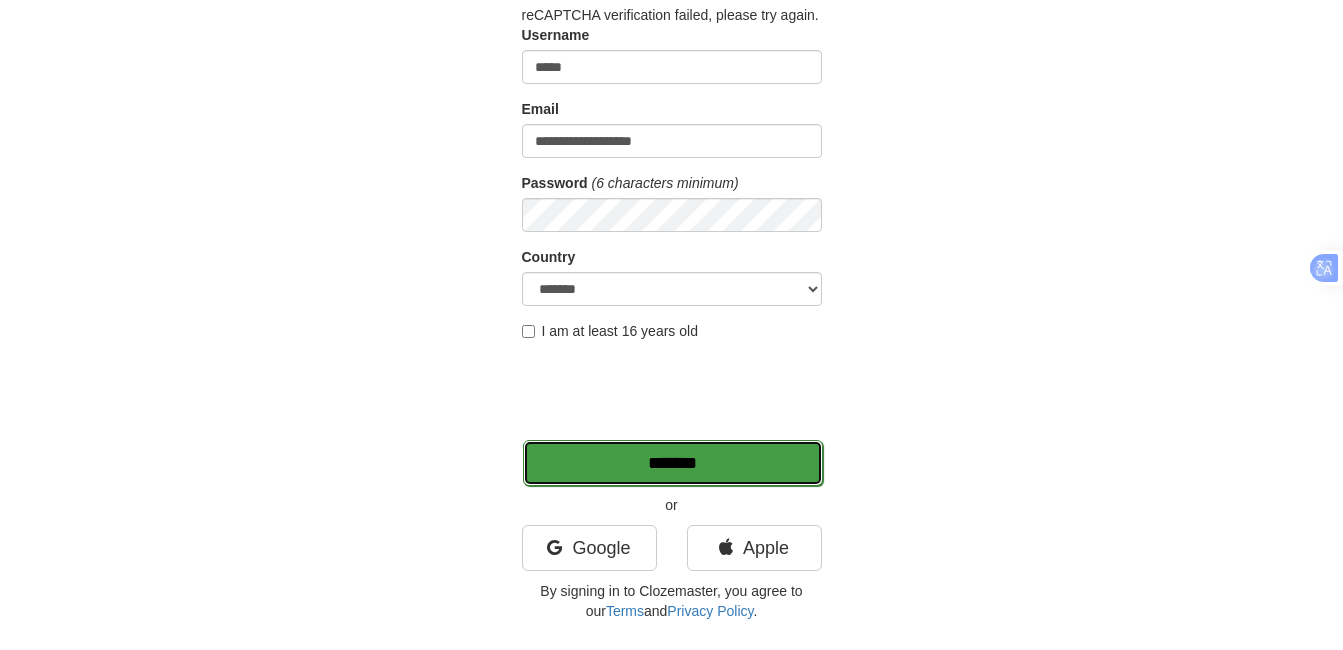 click on "*******" at bounding box center [673, 463] 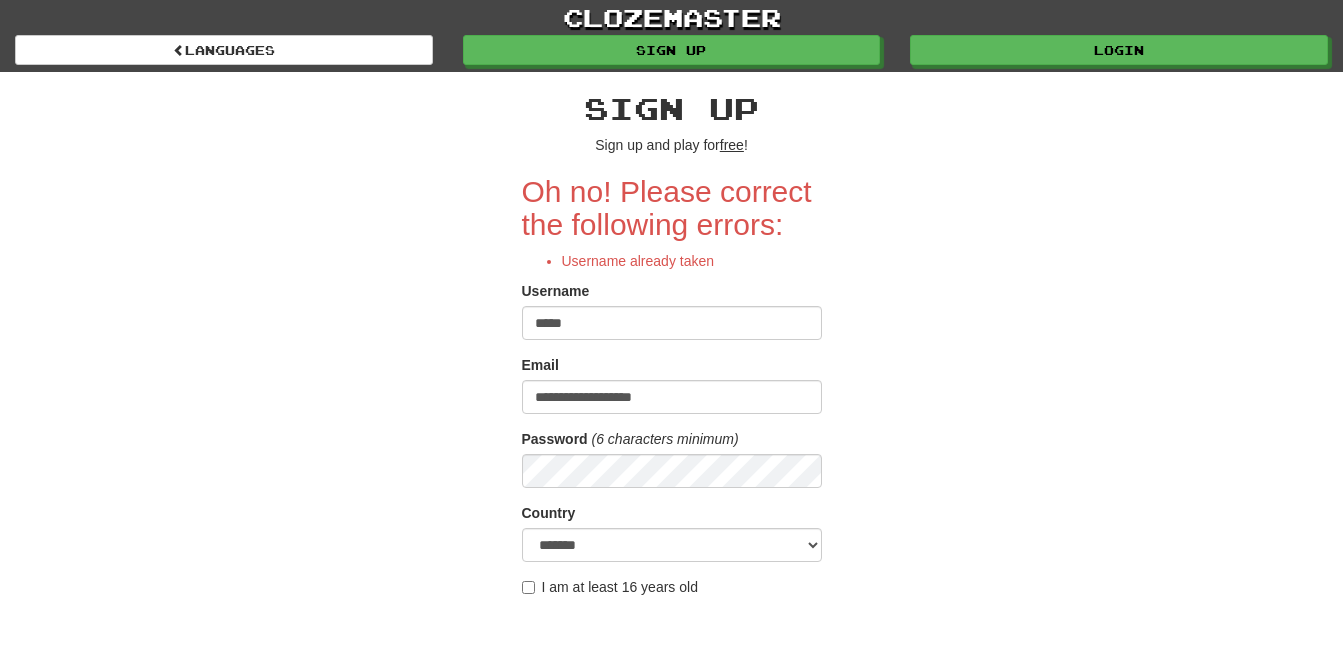 scroll, scrollTop: 0, scrollLeft: 0, axis: both 